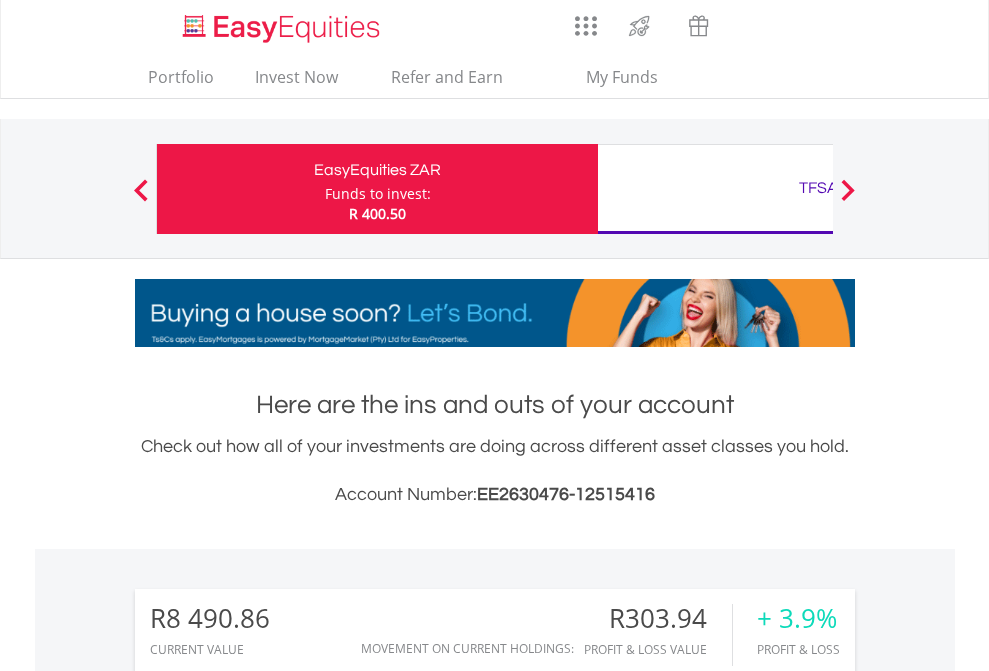 scroll, scrollTop: 0, scrollLeft: 0, axis: both 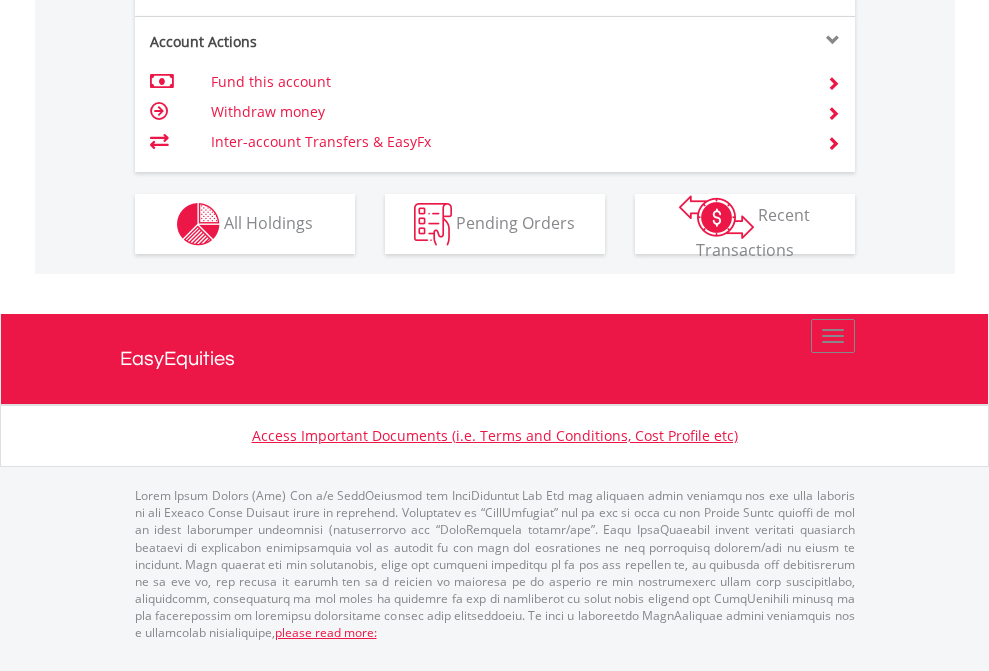 click on "Investment types" at bounding box center [706, -337] 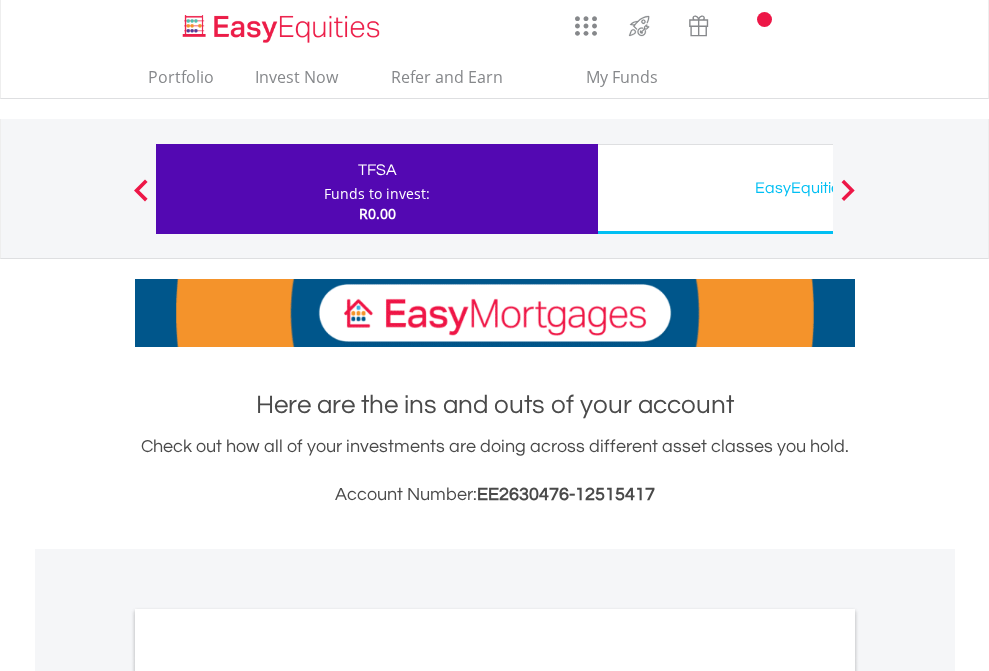 scroll, scrollTop: 0, scrollLeft: 0, axis: both 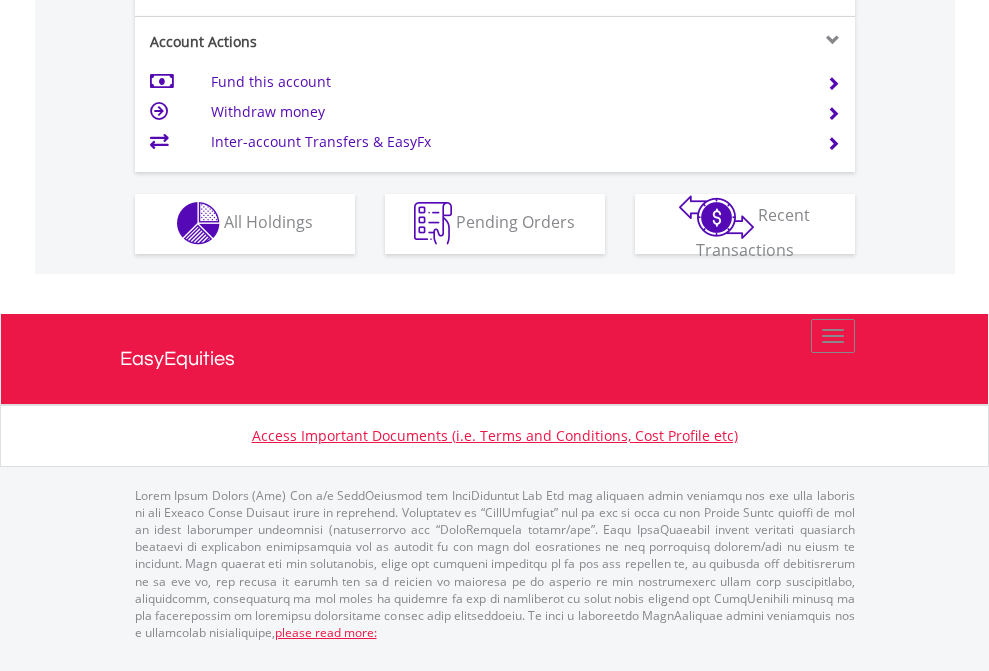 click on "Investment types" at bounding box center [706, -353] 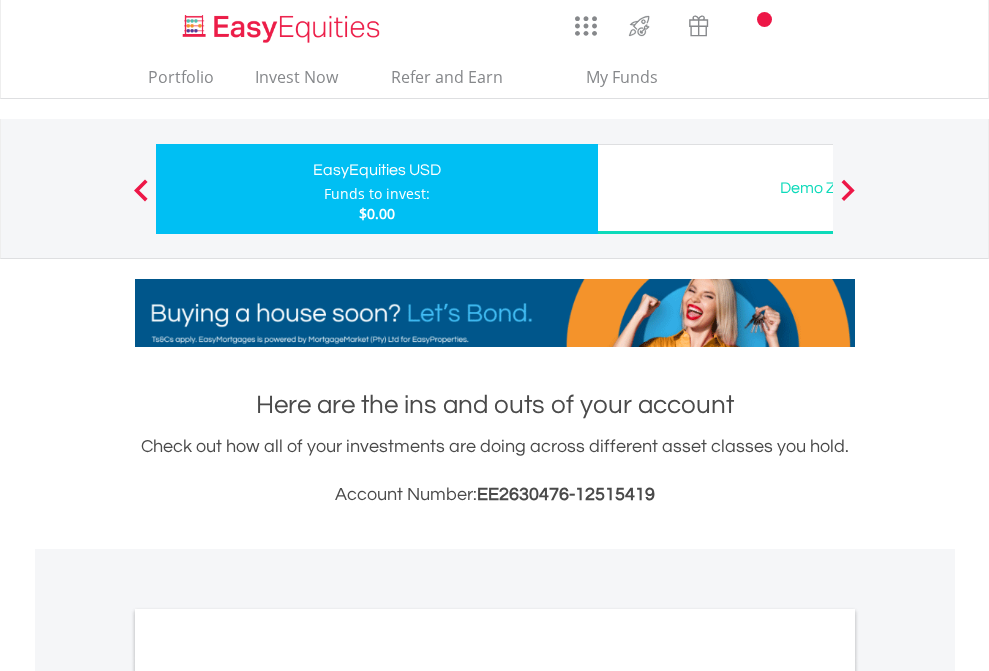 scroll, scrollTop: 0, scrollLeft: 0, axis: both 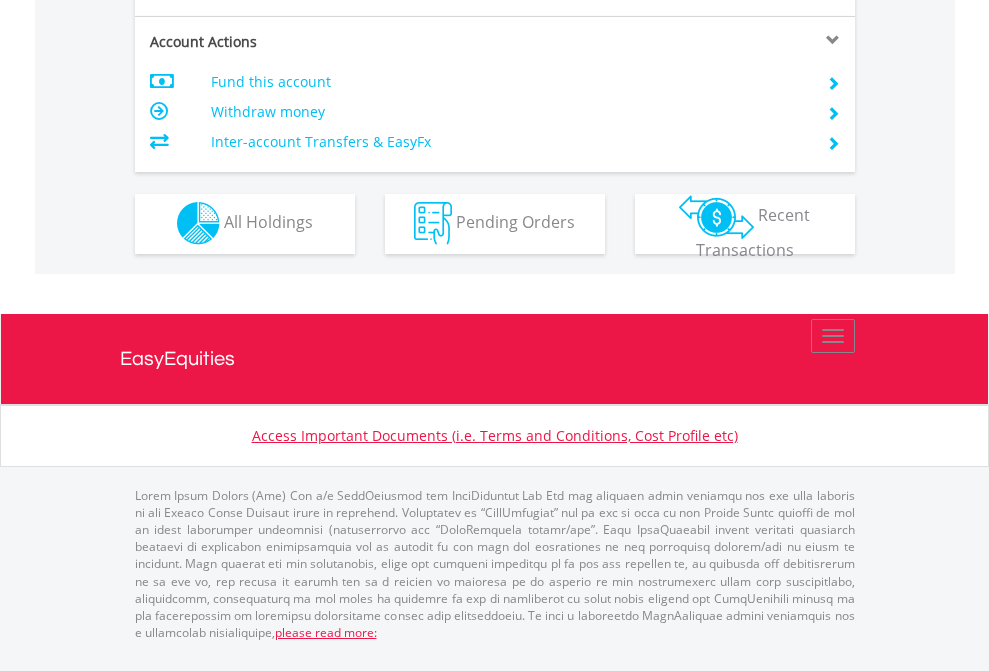 click on "Investment types" at bounding box center [706, -353] 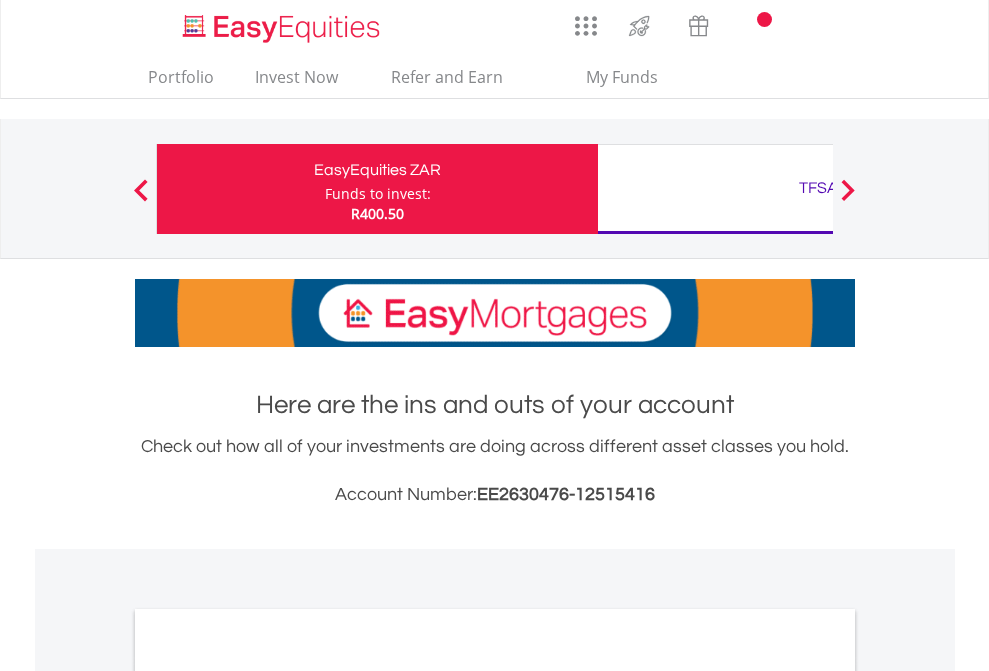 scroll, scrollTop: 1202, scrollLeft: 0, axis: vertical 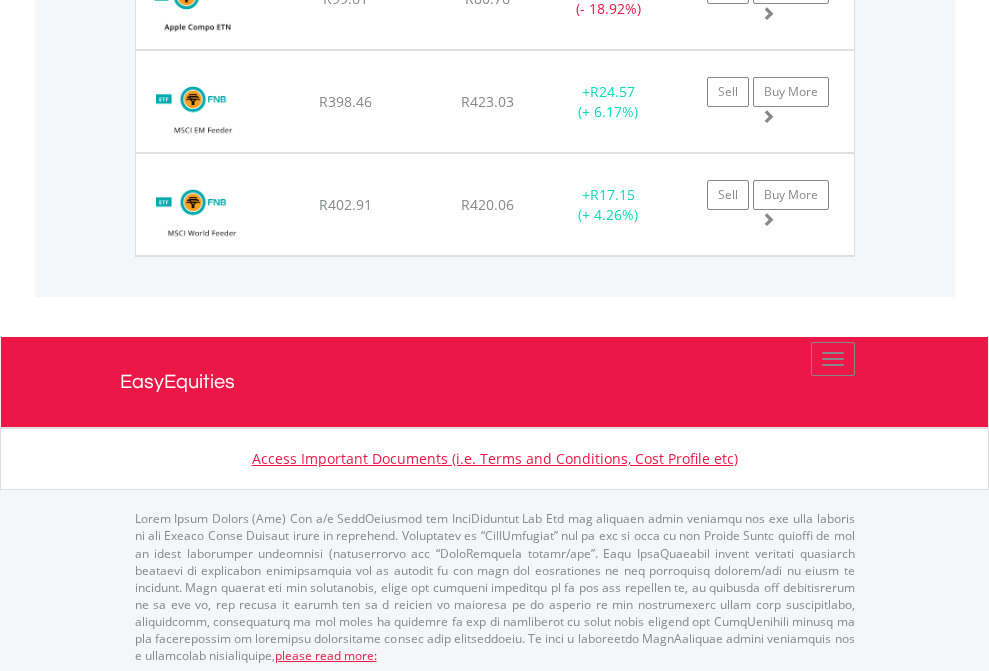 click on "TFSA" at bounding box center [818, -2116] 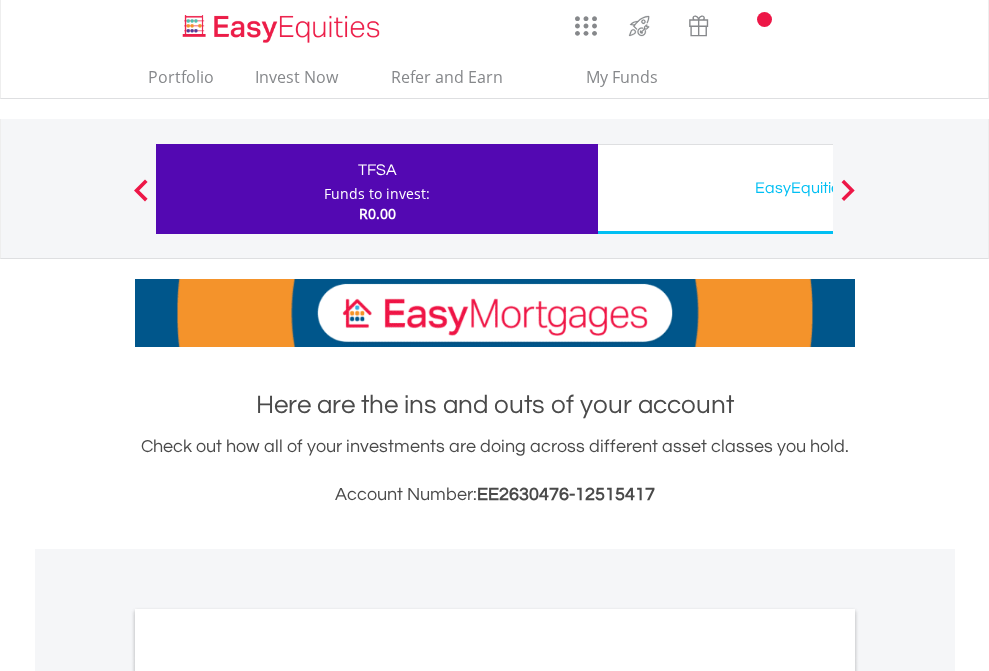 scroll, scrollTop: 0, scrollLeft: 0, axis: both 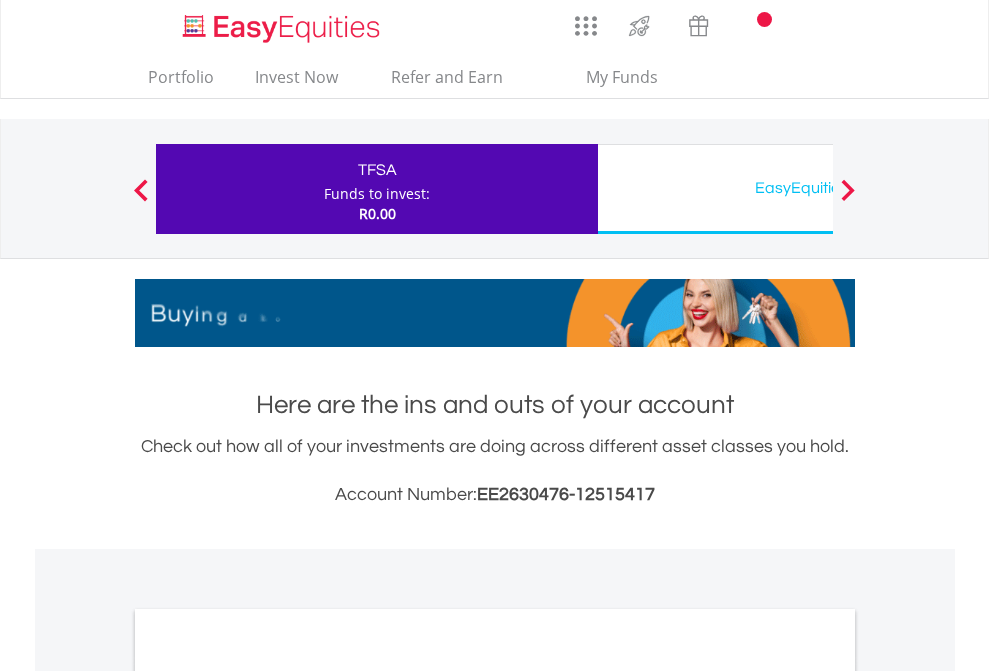 click on "All Holdings" at bounding box center [268, 1096] 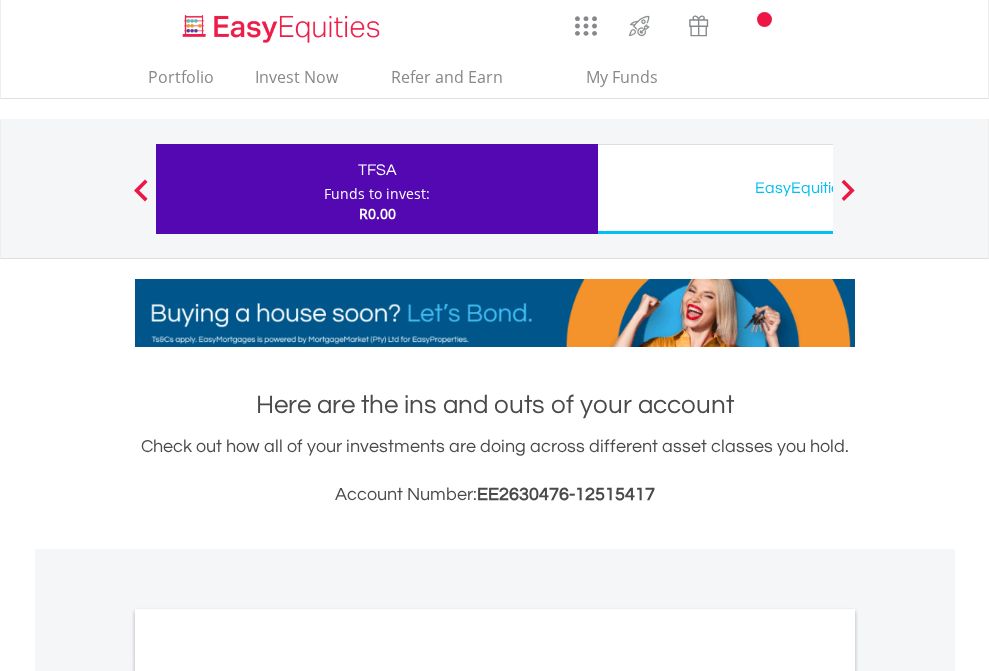 scroll, scrollTop: 1202, scrollLeft: 0, axis: vertical 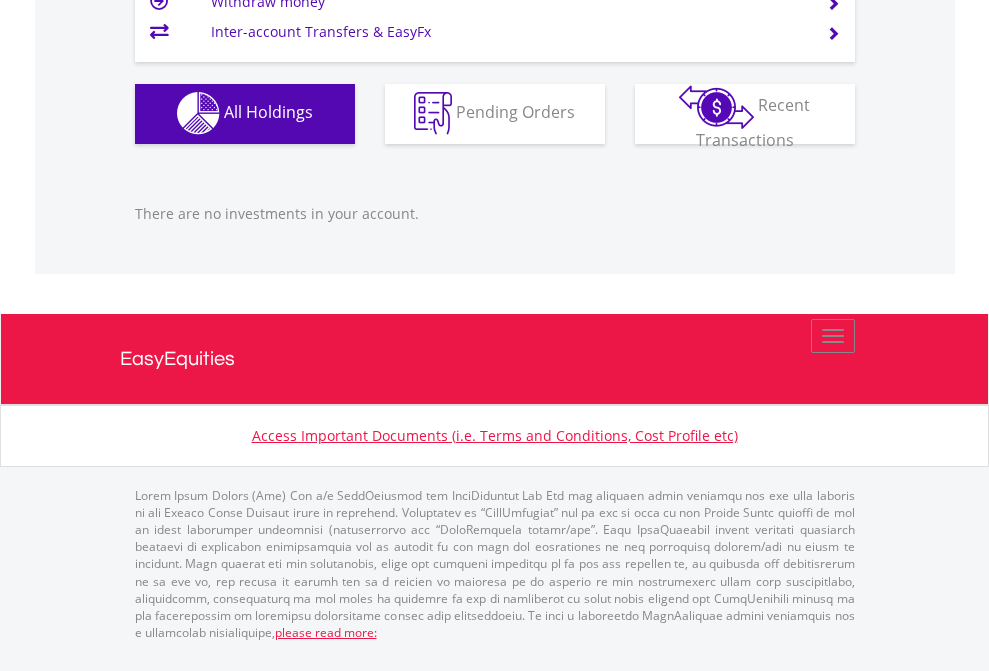 click on "EasyEquities USD" at bounding box center [818, -1142] 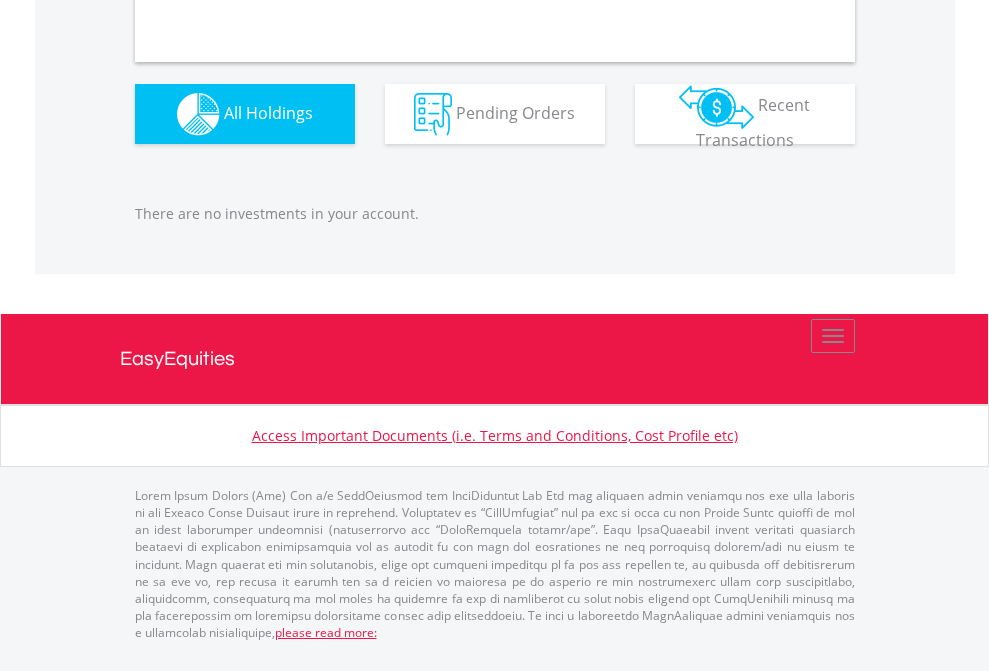 scroll, scrollTop: 1980, scrollLeft: 0, axis: vertical 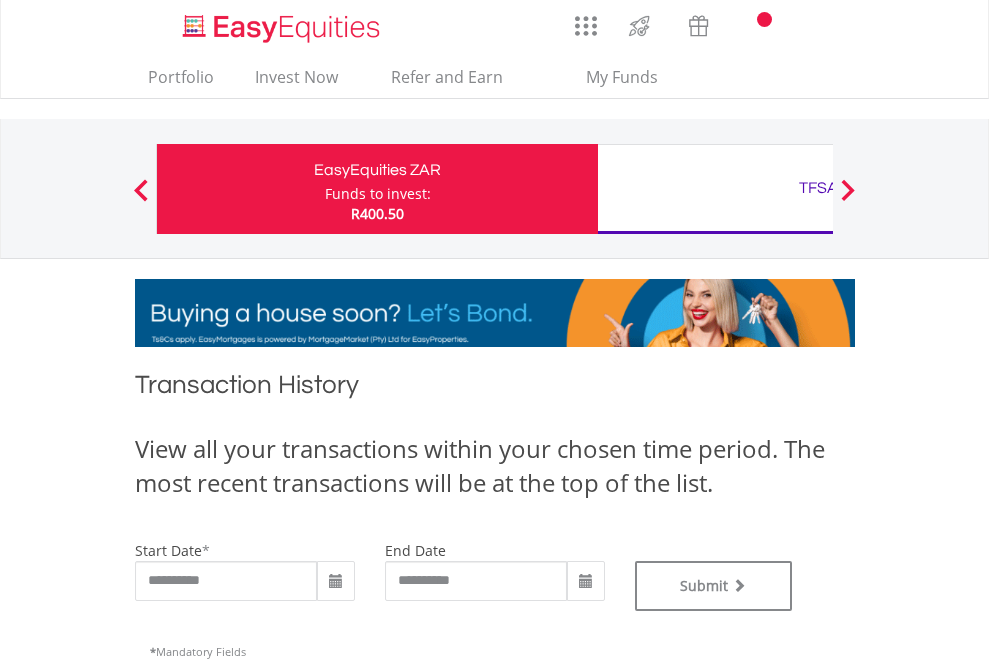 type on "**********" 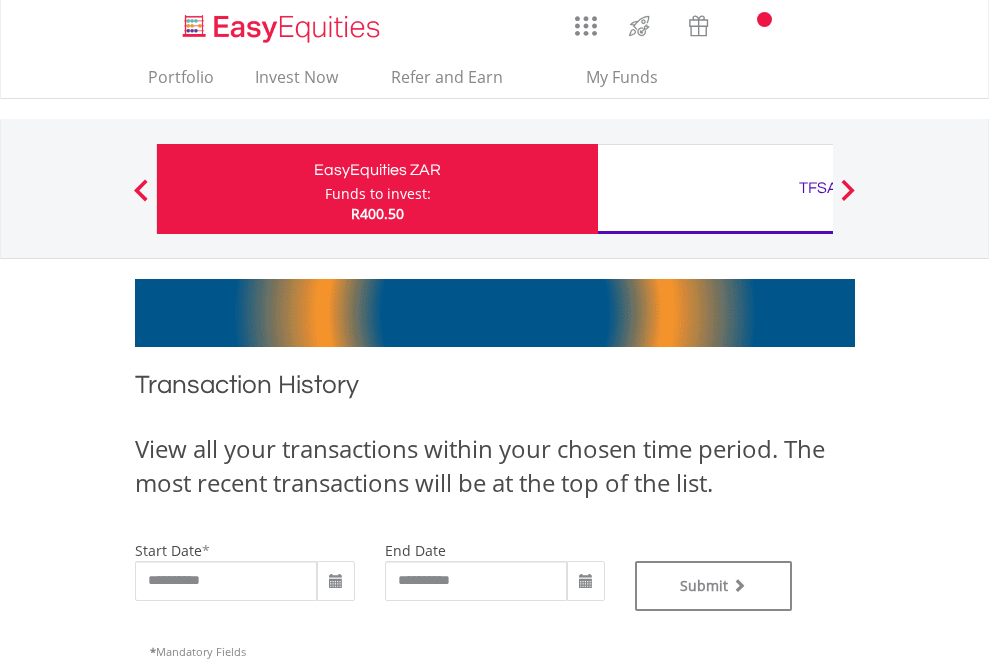 type on "**********" 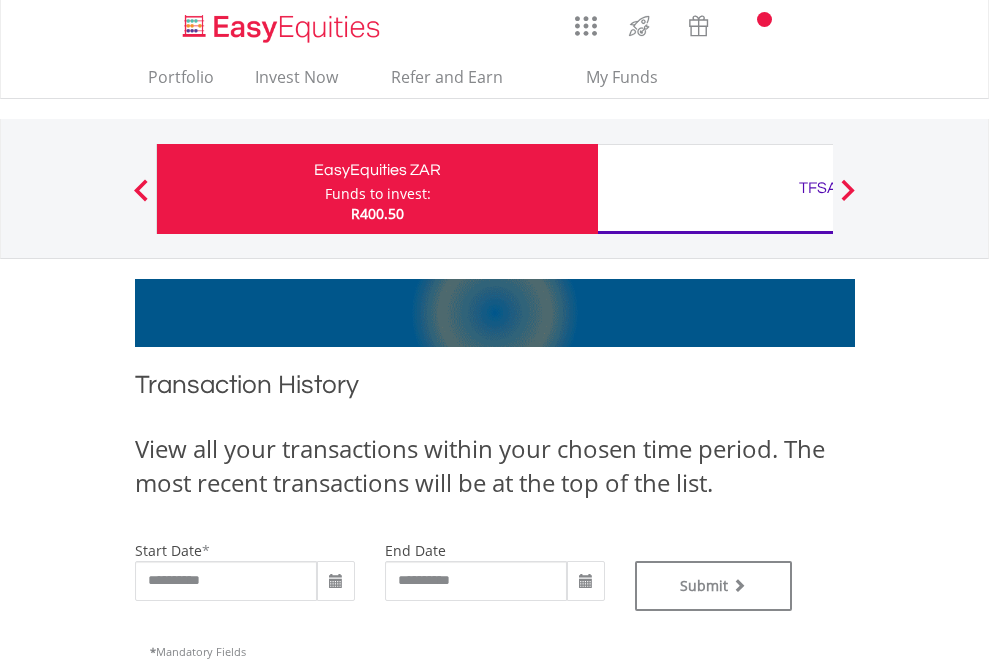 scroll, scrollTop: 811, scrollLeft: 0, axis: vertical 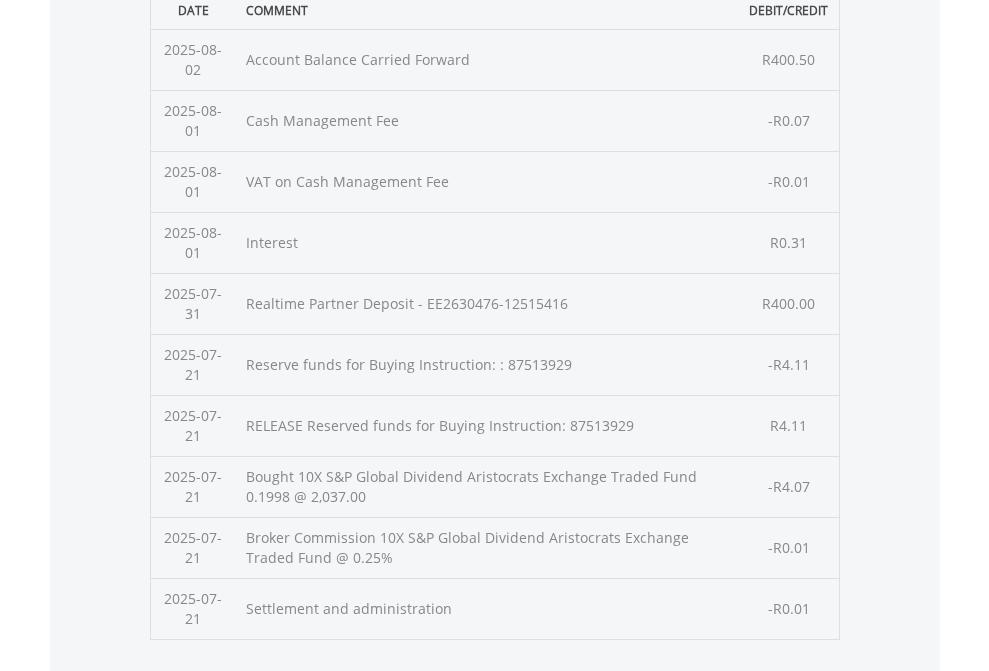 click on "Submit" at bounding box center [714, -225] 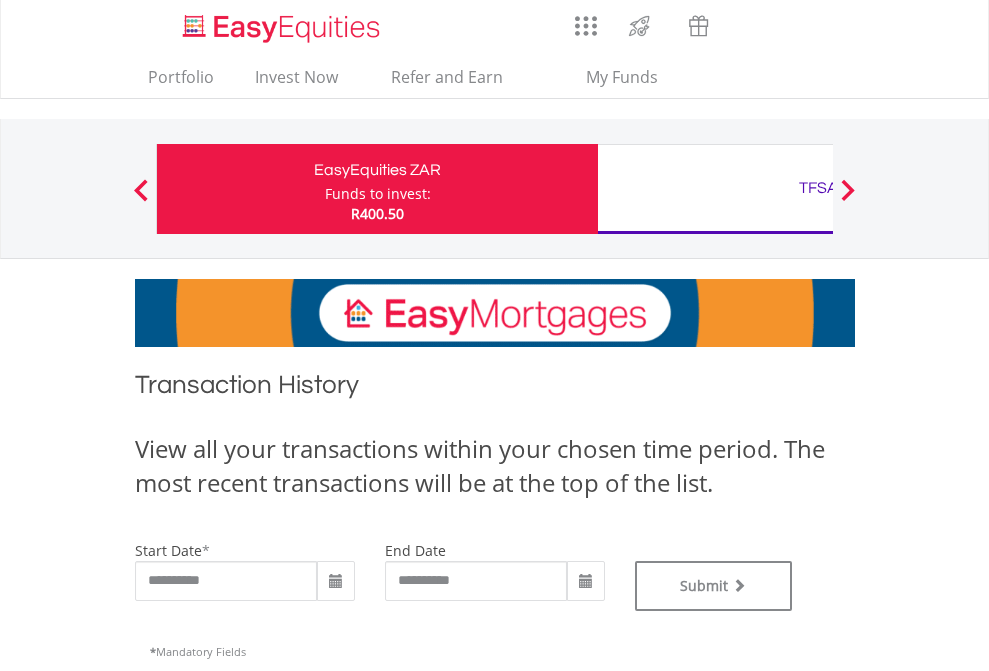 scroll, scrollTop: 0, scrollLeft: 0, axis: both 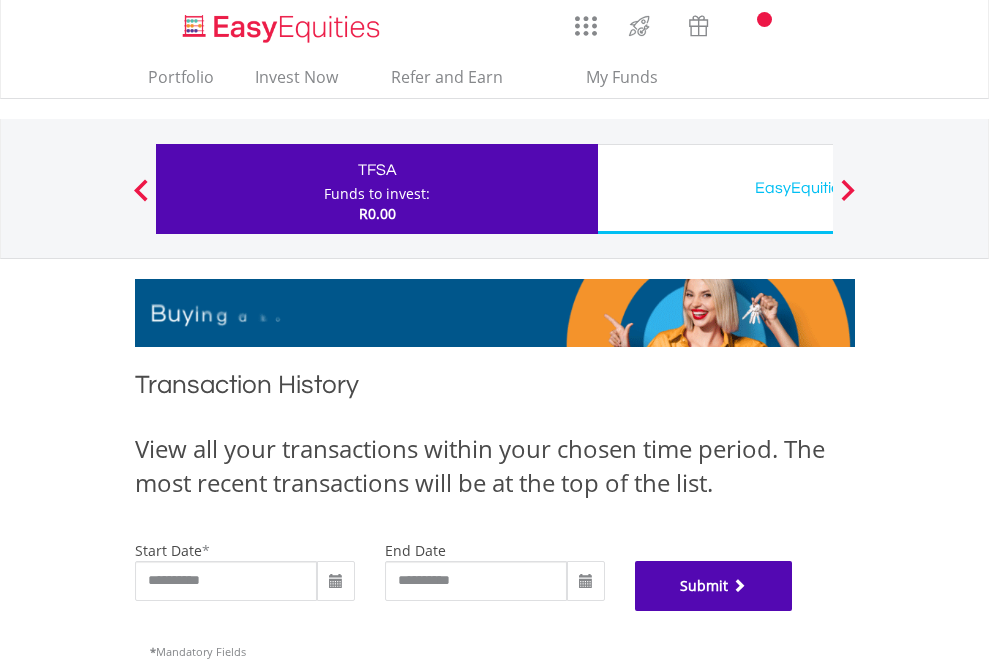 click on "Submit" at bounding box center [714, 586] 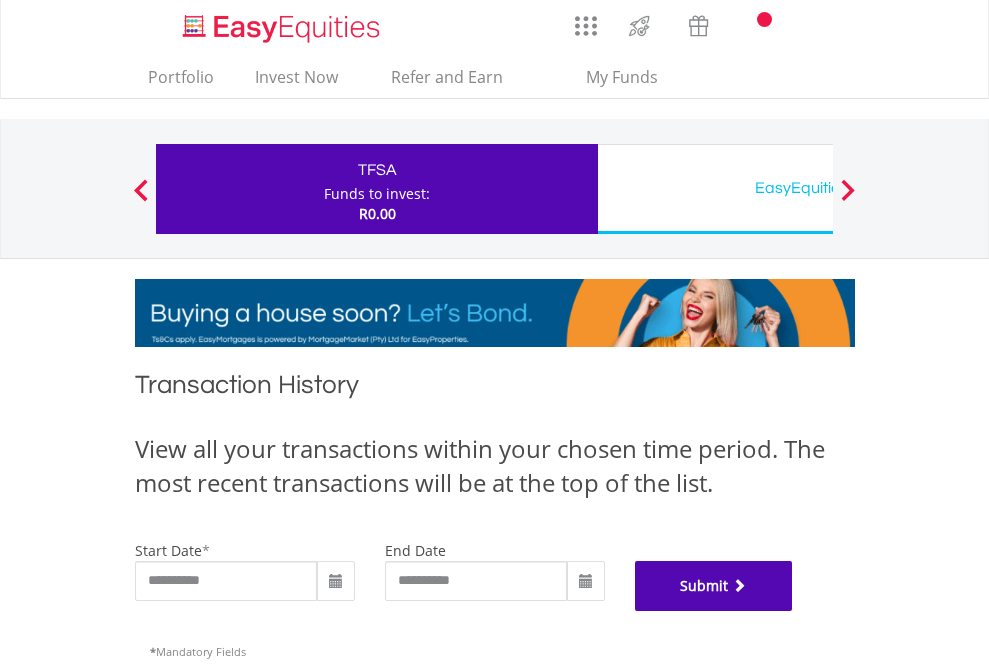 scroll, scrollTop: 811, scrollLeft: 0, axis: vertical 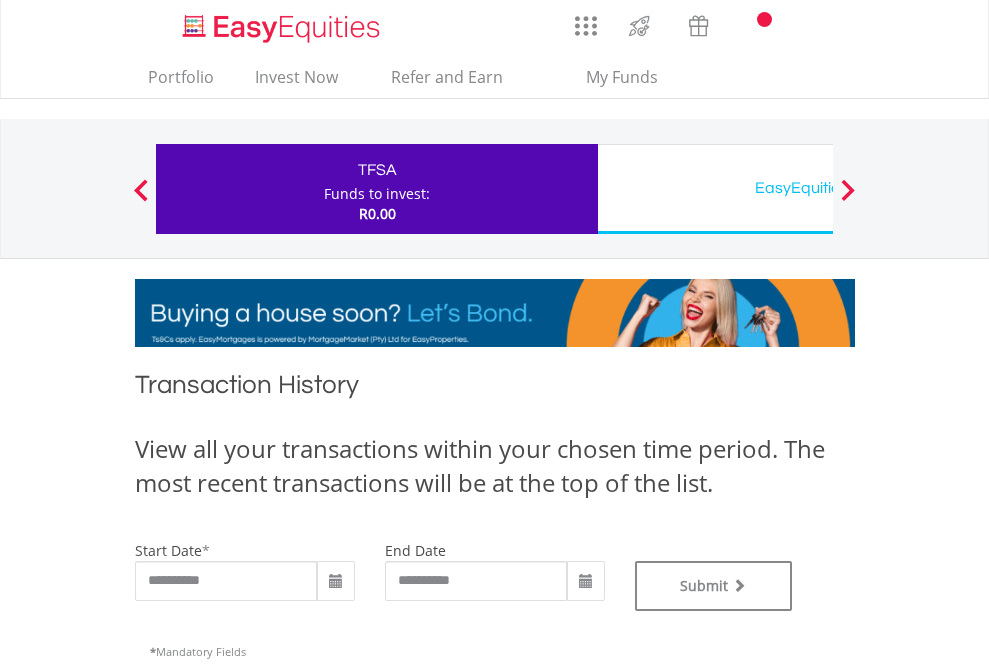 click on "EasyEquities USD" at bounding box center [818, 188] 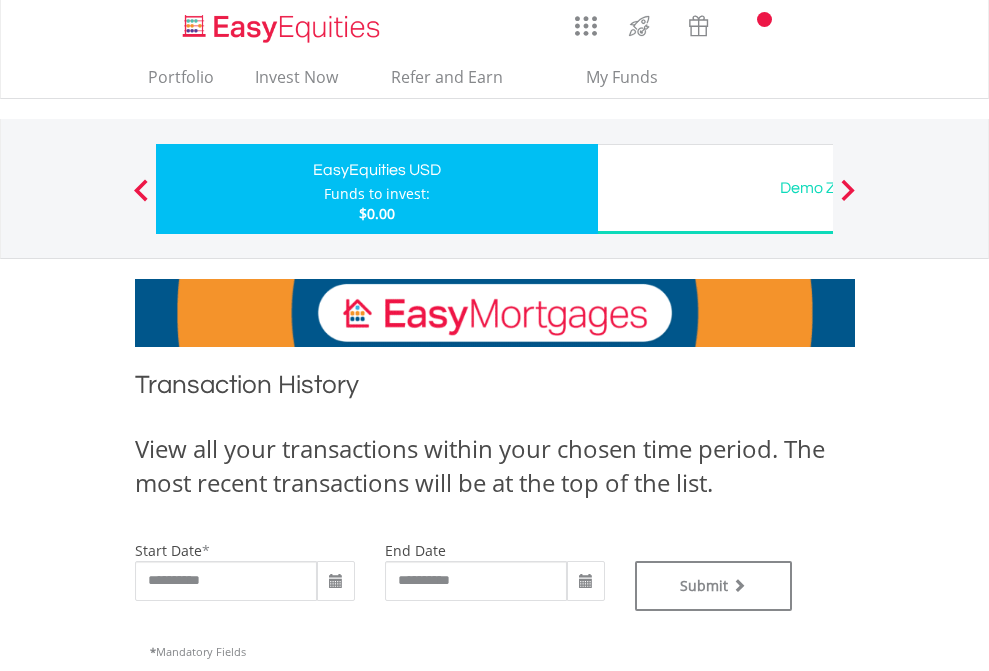 scroll, scrollTop: 0, scrollLeft: 0, axis: both 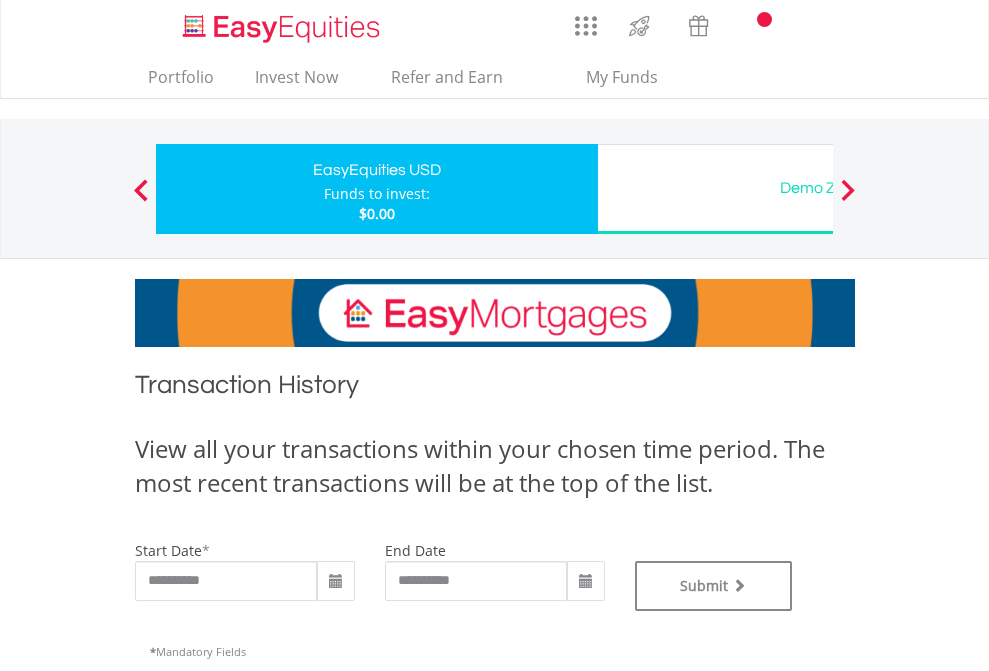 type on "**********" 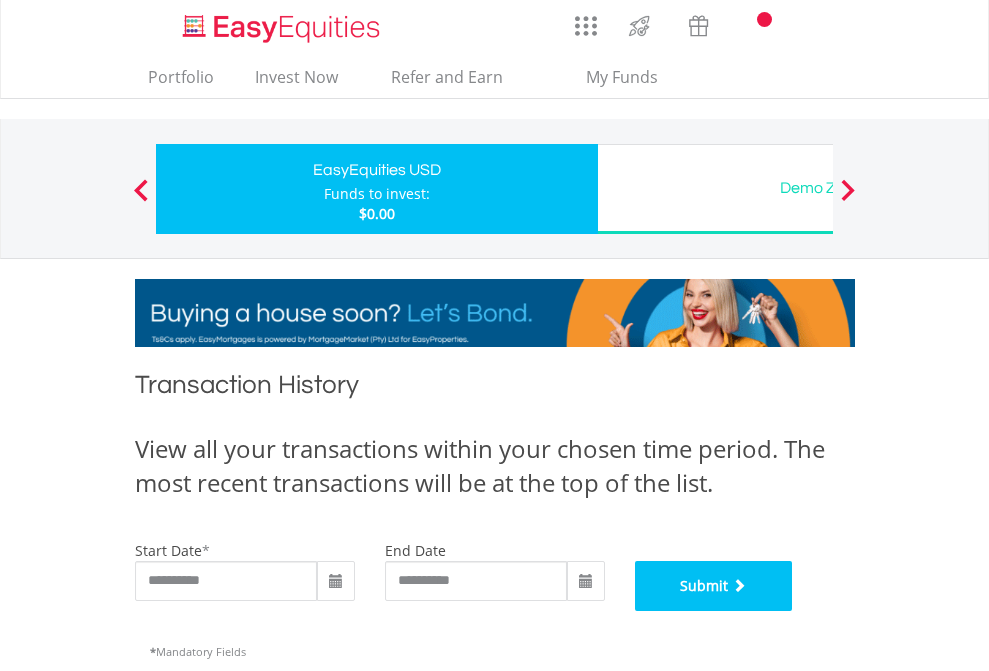 click on "Submit" at bounding box center (714, 586) 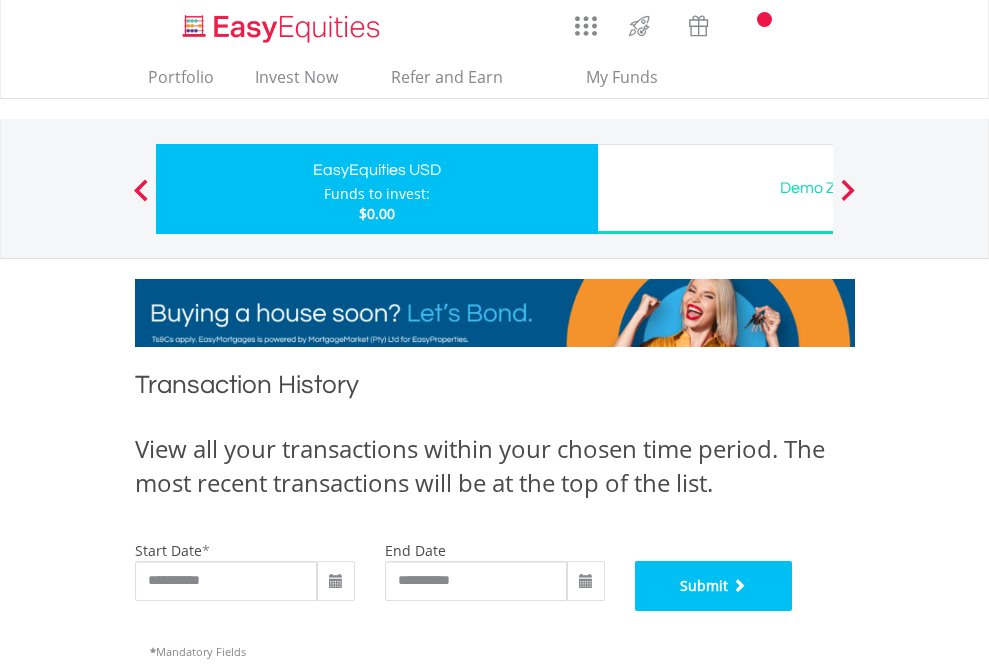 scroll, scrollTop: 811, scrollLeft: 0, axis: vertical 